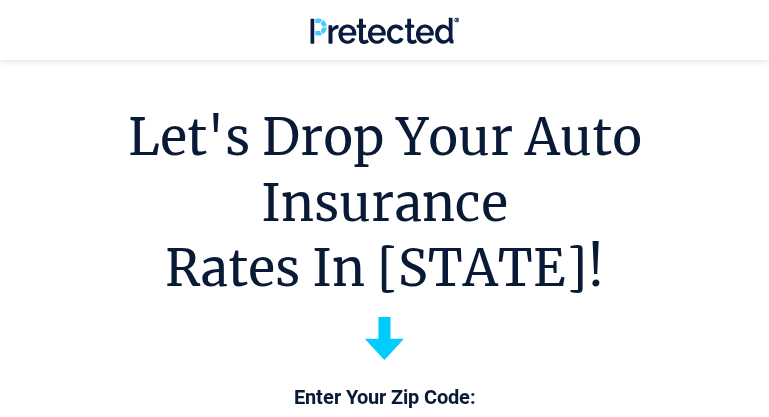 scroll, scrollTop: 432, scrollLeft: 0, axis: vertical 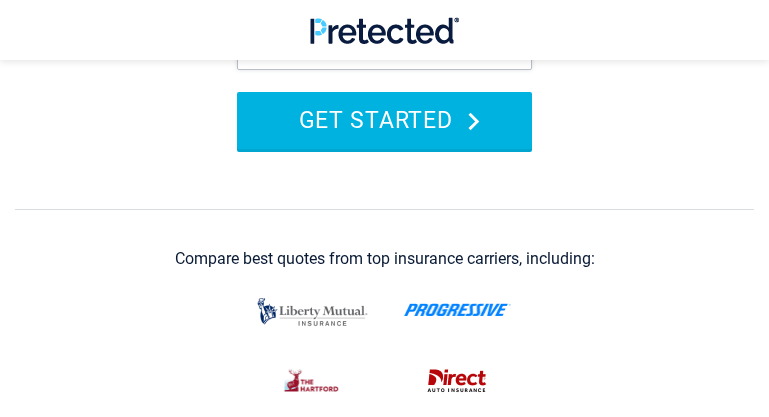 type on "*****" 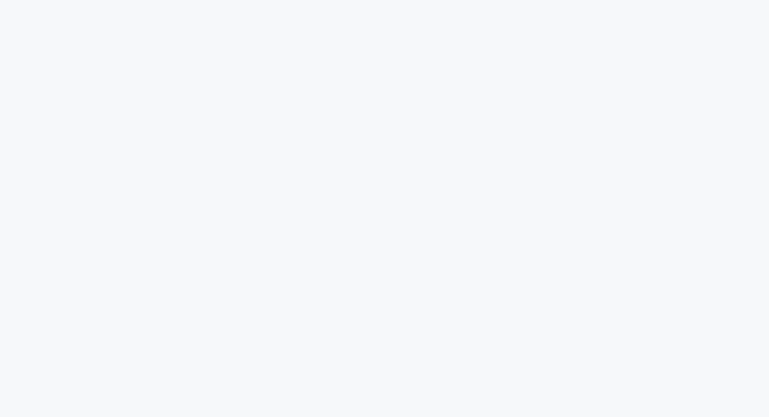 scroll, scrollTop: 0, scrollLeft: 0, axis: both 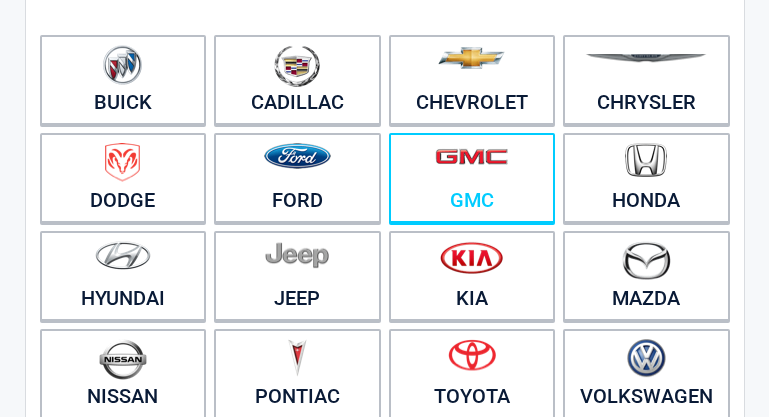 click at bounding box center [472, 165] 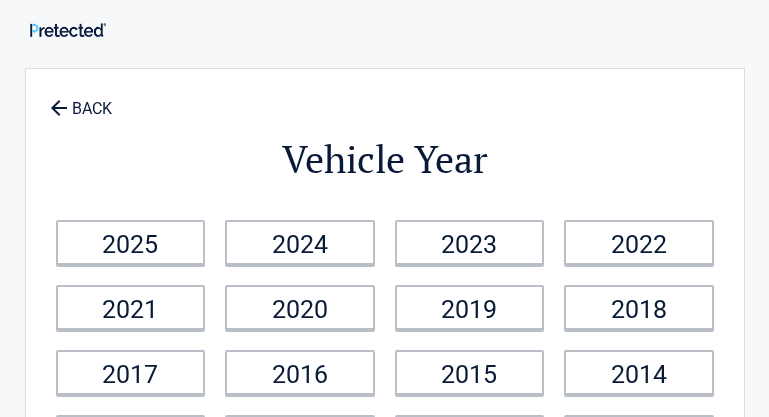 scroll, scrollTop: 0, scrollLeft: 0, axis: both 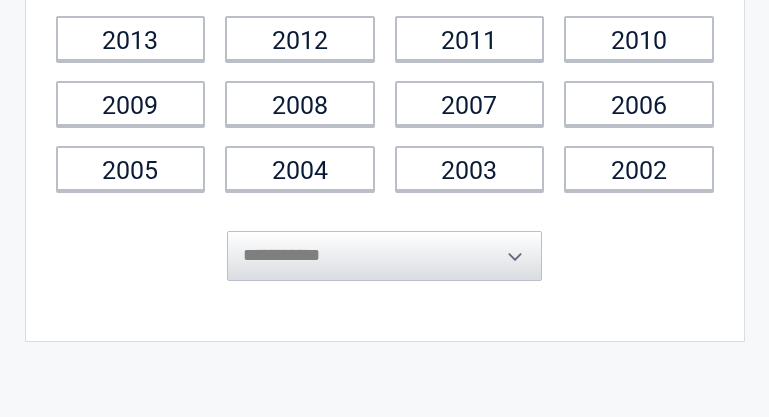 click on "**********" at bounding box center [384, 241] 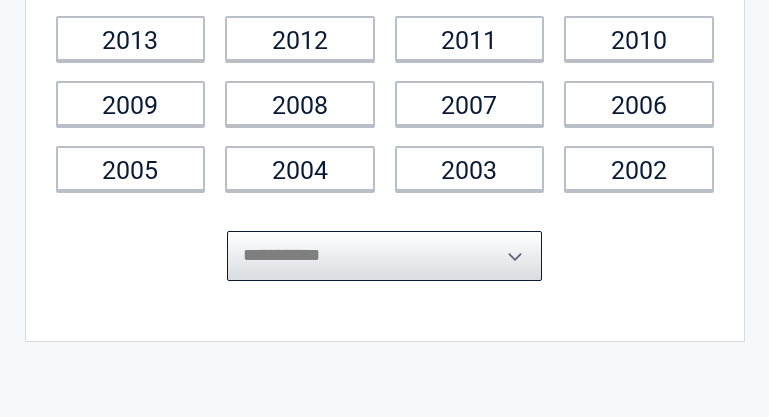 click on "**********" at bounding box center (384, 256) 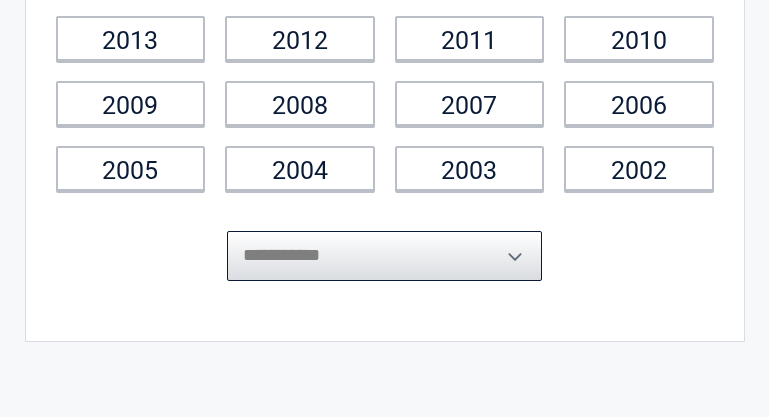 select on "****" 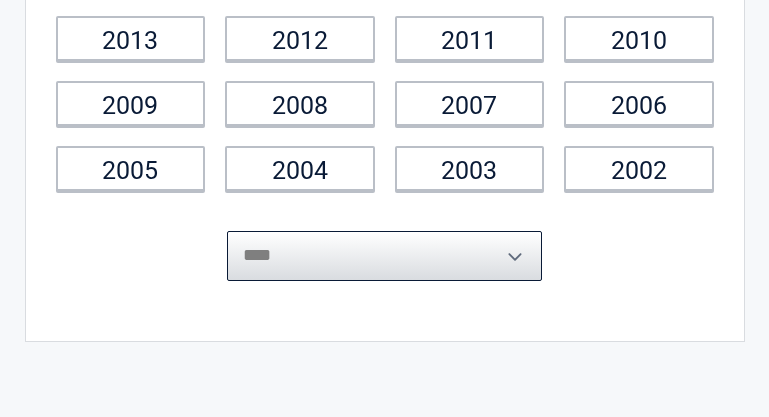 click on "**********" at bounding box center [384, 256] 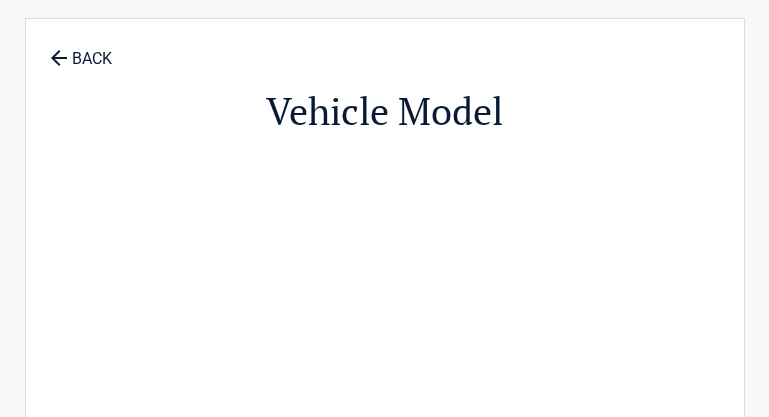 scroll, scrollTop: 0, scrollLeft: 0, axis: both 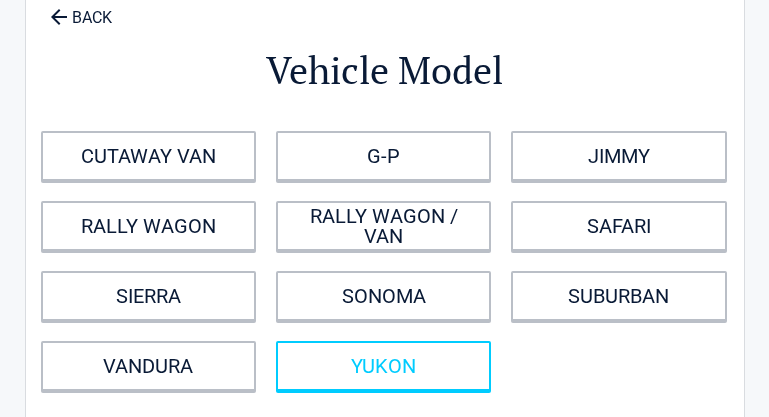 click on "YUKON" at bounding box center [383, 366] 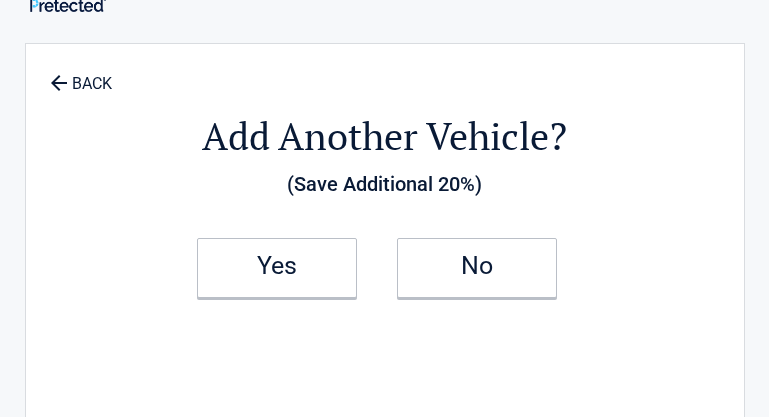 scroll, scrollTop: 0, scrollLeft: 0, axis: both 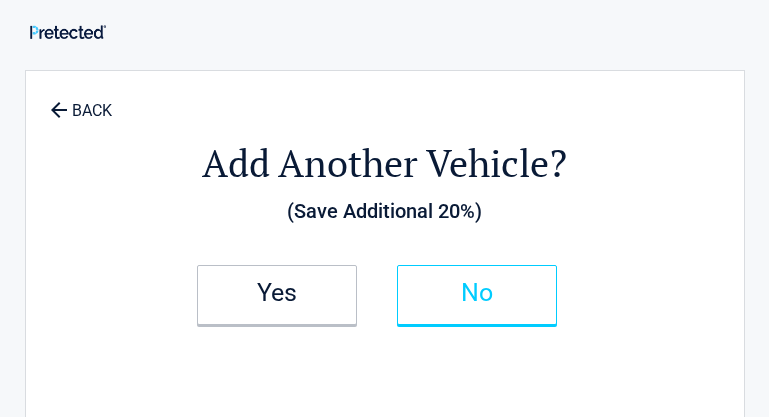 click on "No" at bounding box center [477, 293] 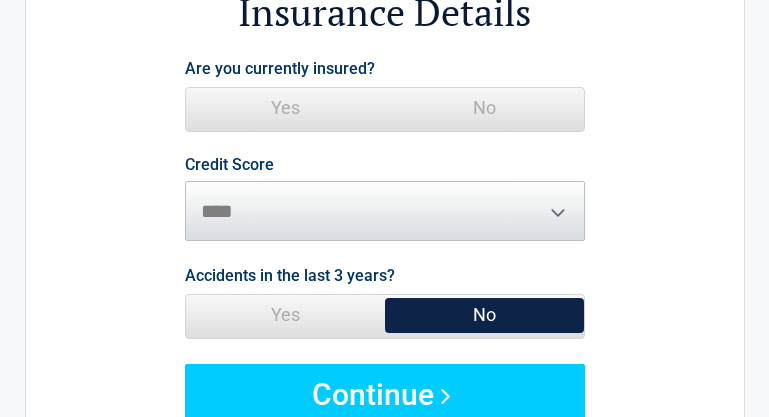 scroll, scrollTop: 180, scrollLeft: 0, axis: vertical 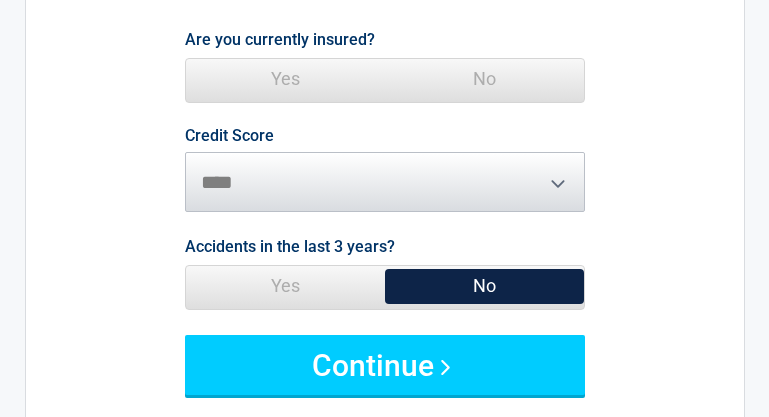 click on "Yes" at bounding box center (285, 79) 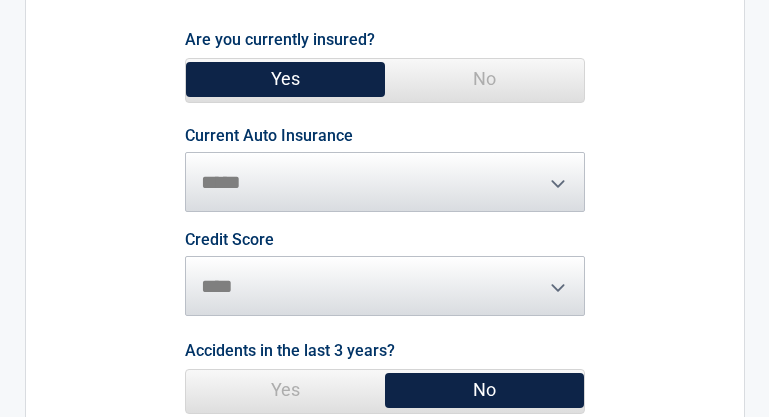 click on "**********" at bounding box center [385, 170] 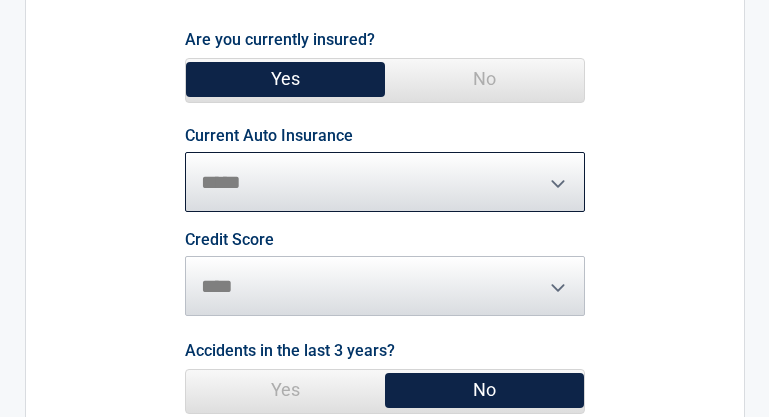 click on "**********" at bounding box center (385, 182) 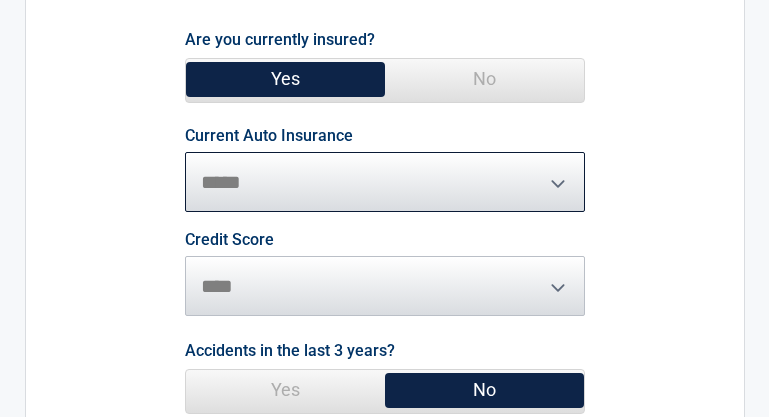 select on "**********" 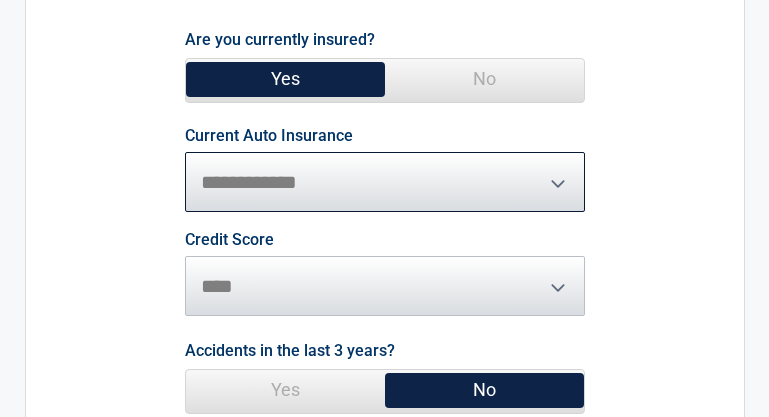 click on "**********" at bounding box center (385, 182) 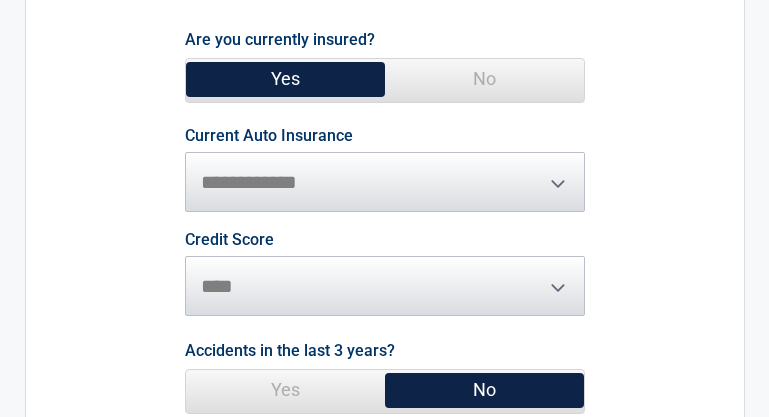 click on "No" at bounding box center [484, 390] 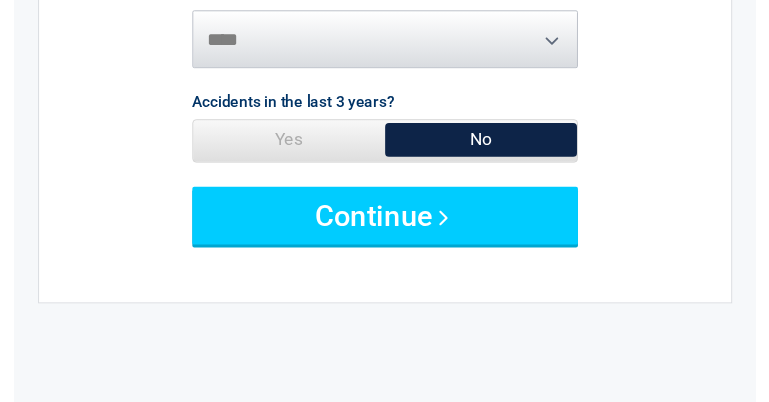 scroll, scrollTop: 455, scrollLeft: 0, axis: vertical 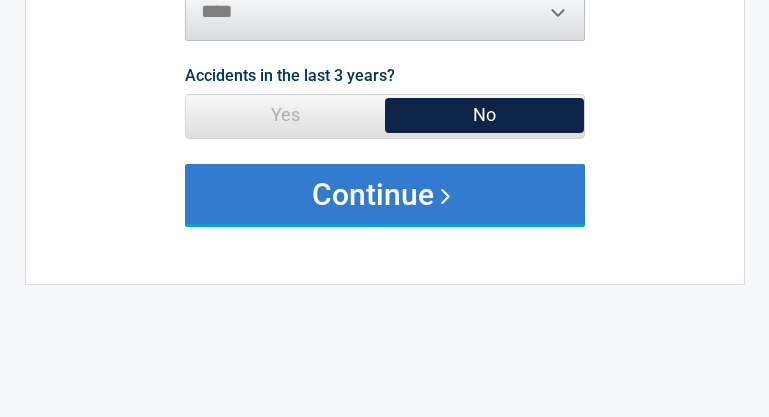 click on "Continue" at bounding box center (385, 194) 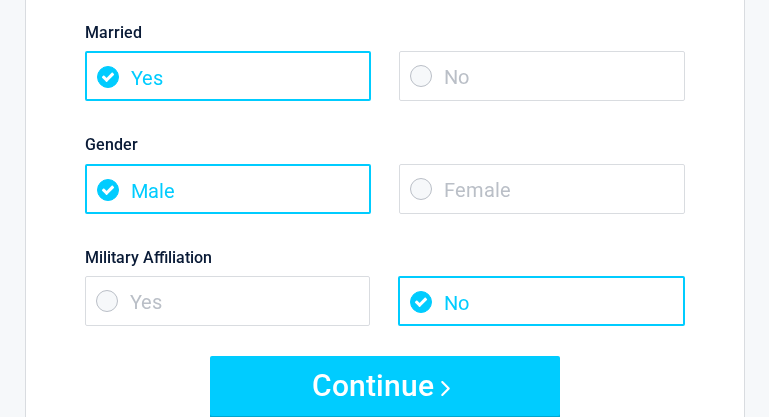 scroll, scrollTop: 213, scrollLeft: 0, axis: vertical 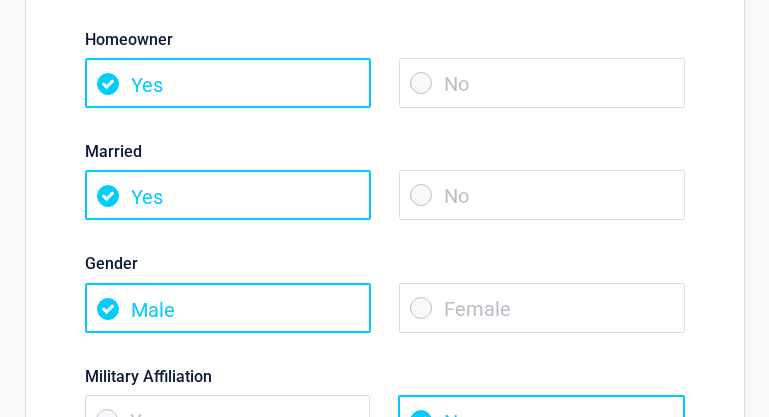 click on "No" at bounding box center (542, 83) 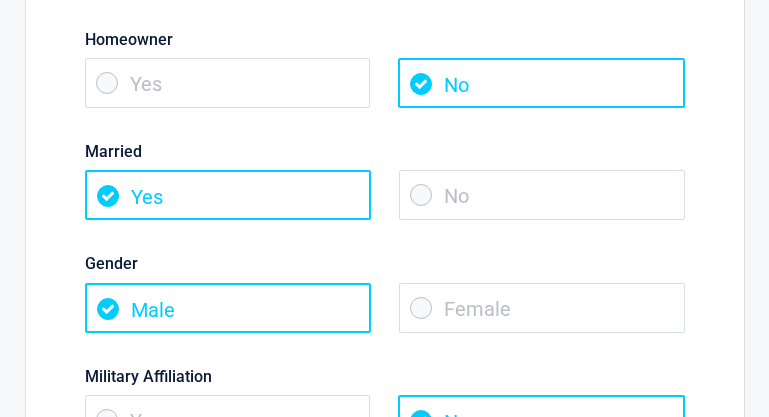 click on "No" at bounding box center (542, 195) 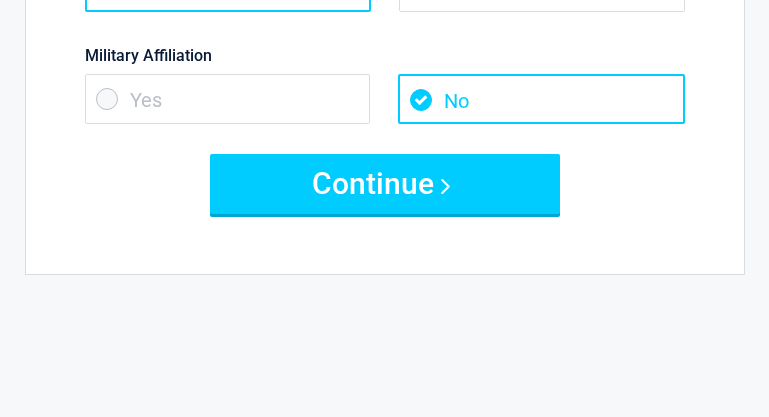 scroll, scrollTop: 628, scrollLeft: 0, axis: vertical 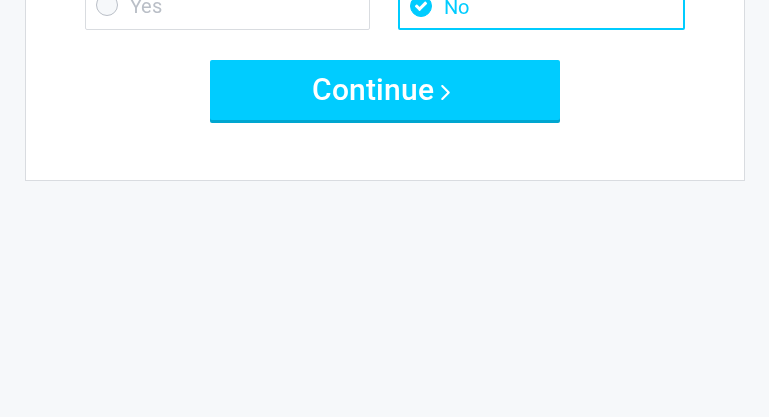 click on "No" at bounding box center (541, 5) 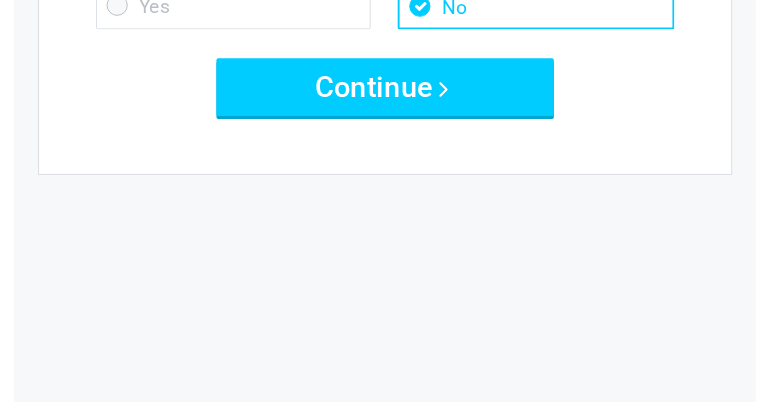 scroll, scrollTop: 612, scrollLeft: 0, axis: vertical 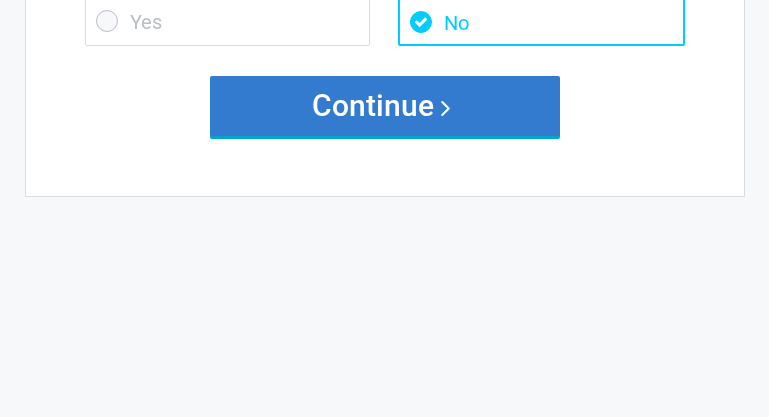 click on "Continue" at bounding box center [385, 106] 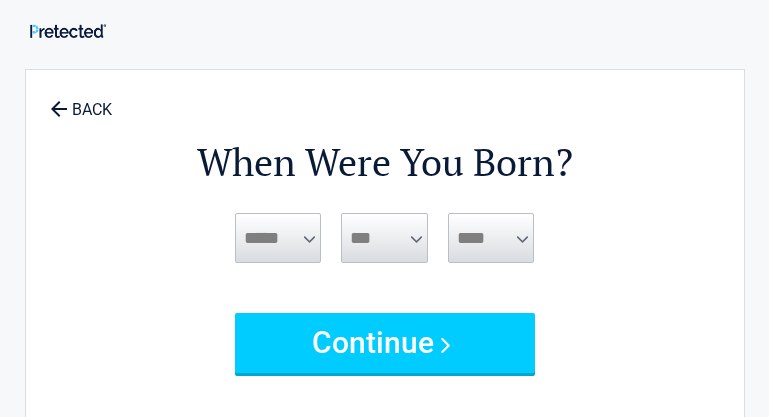 scroll, scrollTop: 0, scrollLeft: 0, axis: both 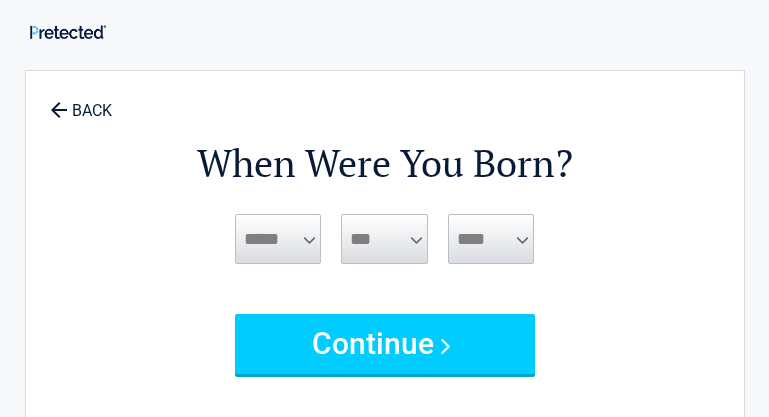 click on "*****
***
***
***
***
***
***
***
***
***
***
***
***" at bounding box center [278, 239] 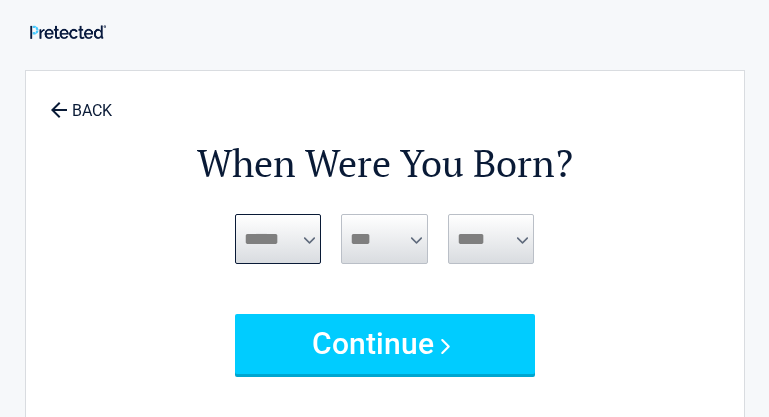 click on "*****
***
***
***
***
***
***
***
***
***
***
***
***" at bounding box center (278, 239) 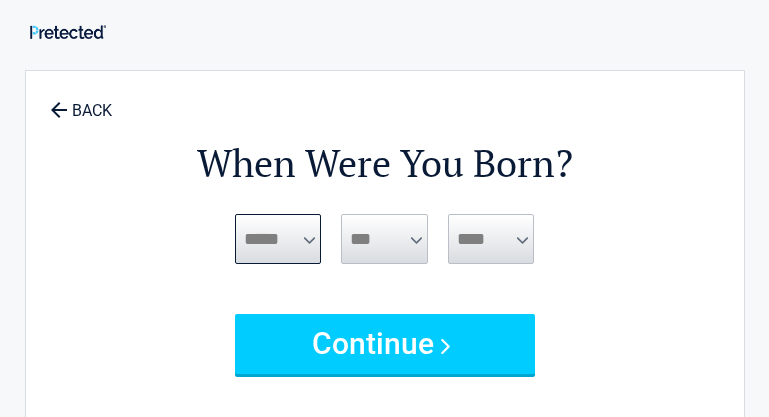 select on "*" 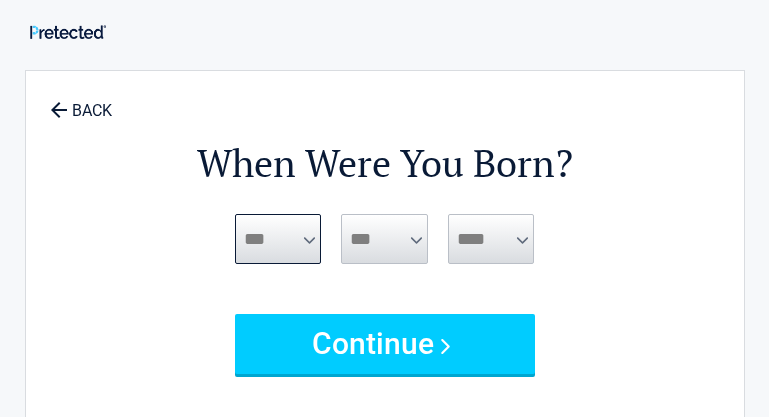 click on "*****
***
***
***
***
***
***
***
***
***
***
***
***" at bounding box center [278, 239] 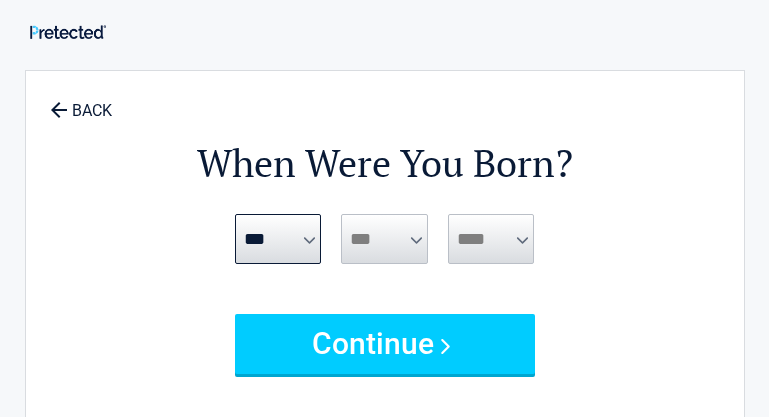 click on "*** * * * * * * * * * ** ** ** ** ** ** ** ** ** ** ** ** ** ** ** ** ** ** ** **" at bounding box center (384, 239) 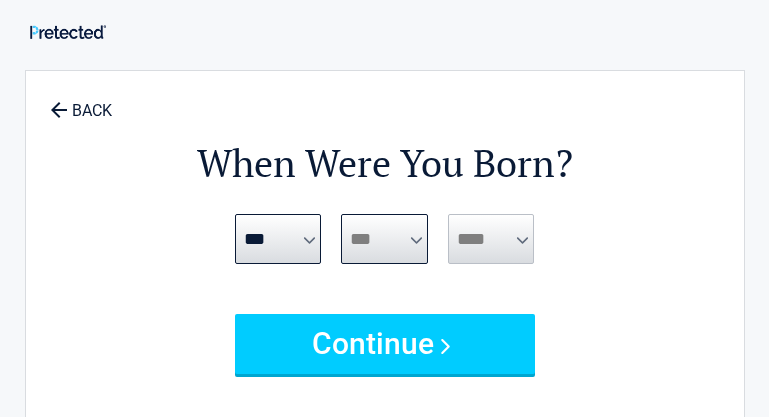 drag, startPoint x: 385, startPoint y: 243, endPoint x: 375, endPoint y: 246, distance: 10.440307 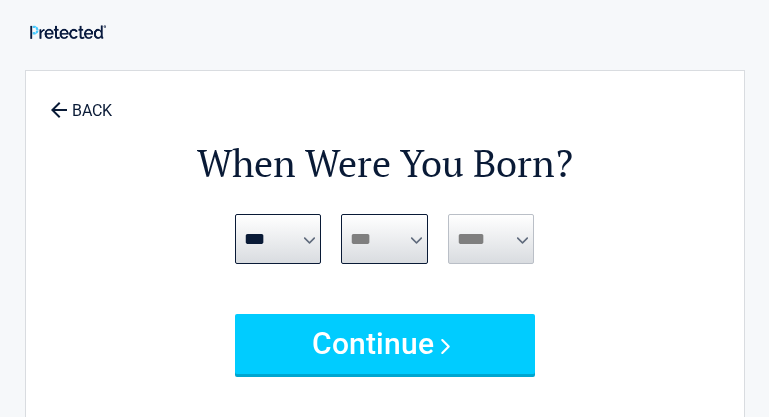 select on "*" 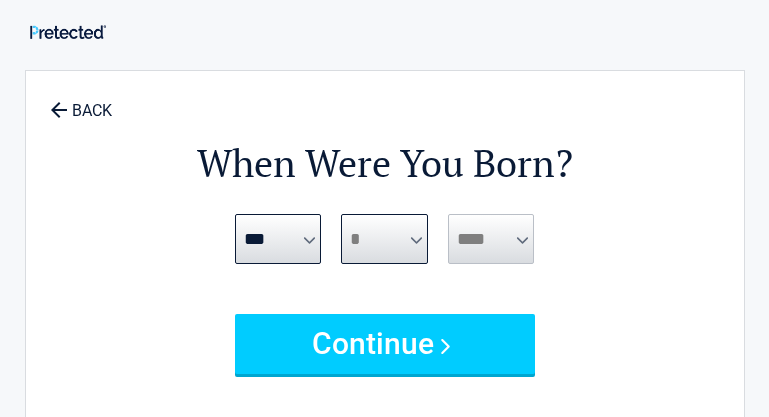 click on "*** * * * * * * * * * ** ** ** ** ** ** ** ** ** ** ** ** ** ** ** ** ** ** ** **" at bounding box center [384, 239] 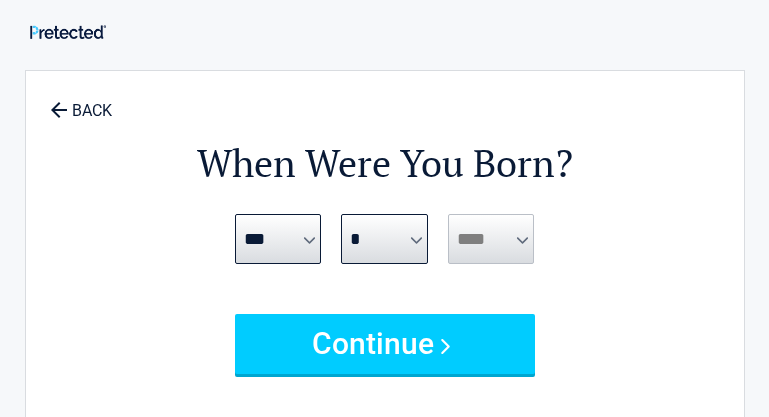 click on "****
****
****
****
****
****
****
****
****
****
****
****
****
****
****
****
****
****
****
****
****
****
****
****
****
****
****
****
****
****
****
****
****
****
****
****
****
****
****
****
****
****
****
****
****
****
****
****
****
****
****
****
****
****
****
****
****
****
****
****
****
****
**** ****" at bounding box center [491, 239] 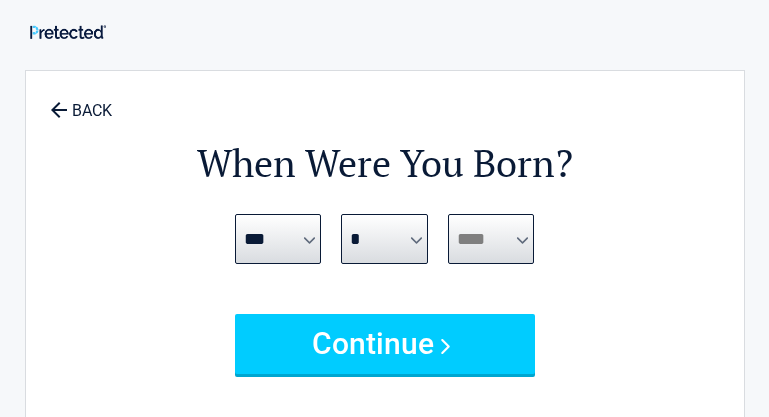 click on "****
****
****
****
****
****
****
****
****
****
****
****
****
****
****
****
****
****
****
****
****
****
****
****
****
****
****
****
****
****
****
****
****
****
****
****
****
****
****
****
****
****
****
****
****
****
****
****
****
****
****
****
****
****
****
****
****
****
****
****
****
****
****
****" at bounding box center (491, 239) 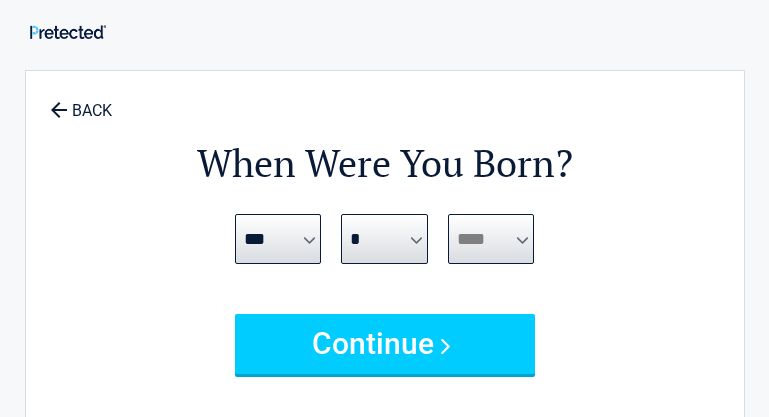 select on "****" 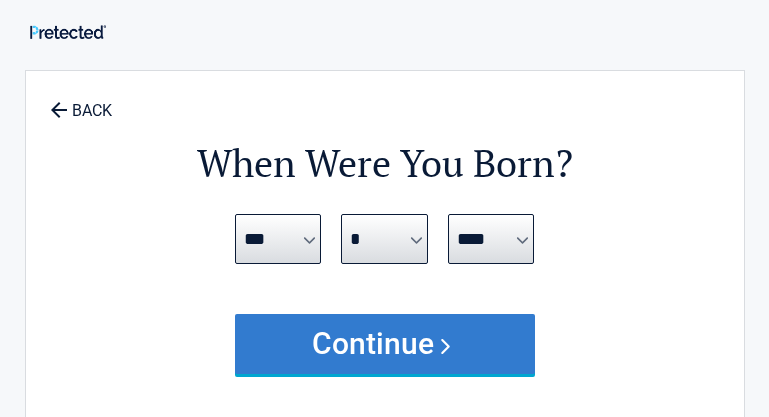 click on "Continue" at bounding box center [385, 344] 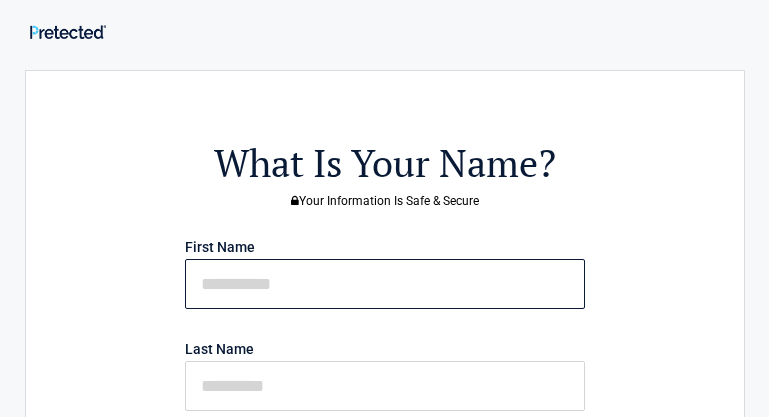 click at bounding box center (385, 284) 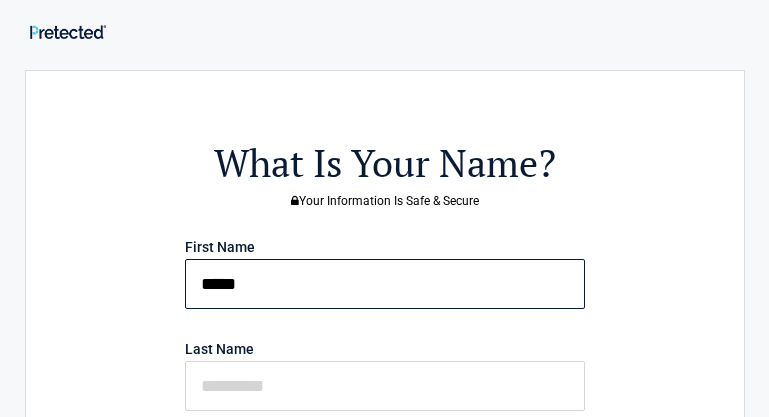 type on "*****" 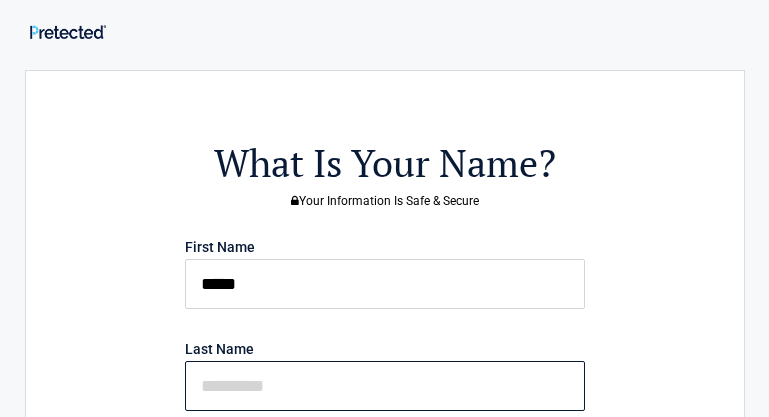 click at bounding box center (385, 386) 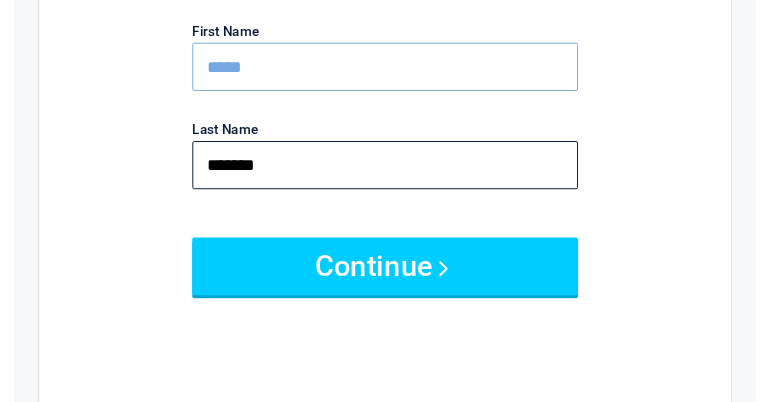 scroll, scrollTop: 288, scrollLeft: 0, axis: vertical 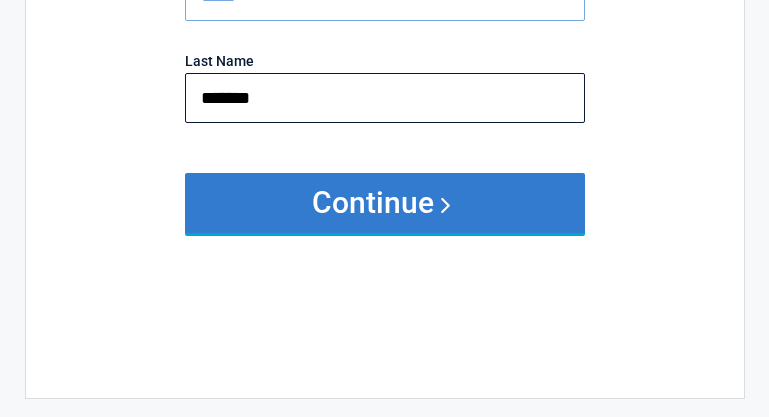 type on "*******" 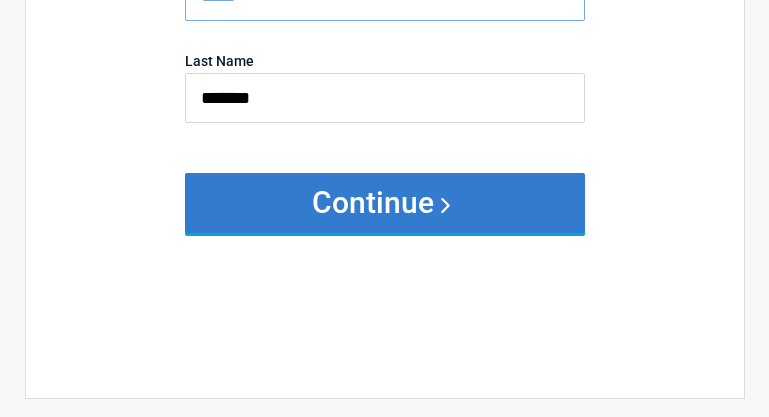 click on "Continue" at bounding box center [385, 203] 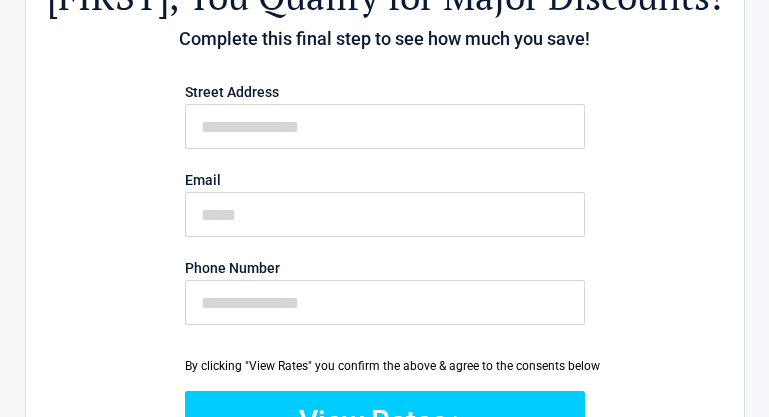 scroll, scrollTop: 177, scrollLeft: 0, axis: vertical 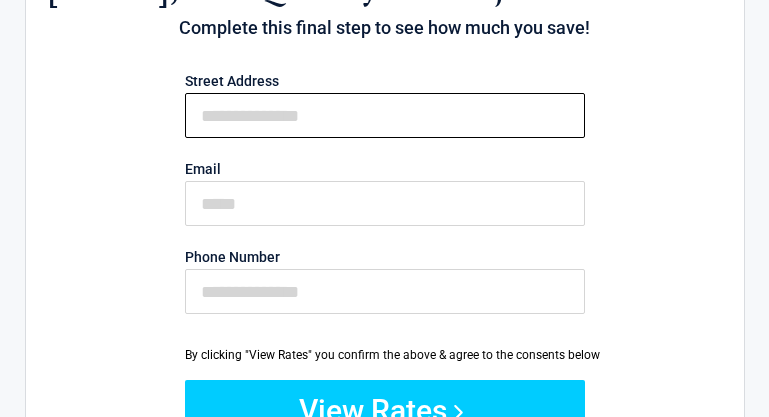 click on "First Name" at bounding box center (385, 115) 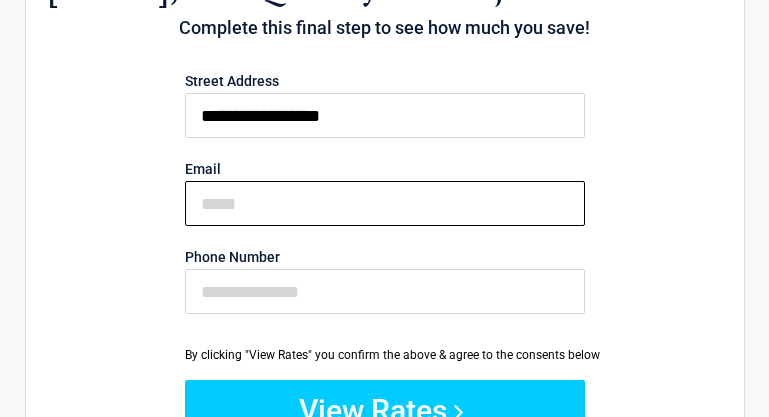 type on "**********" 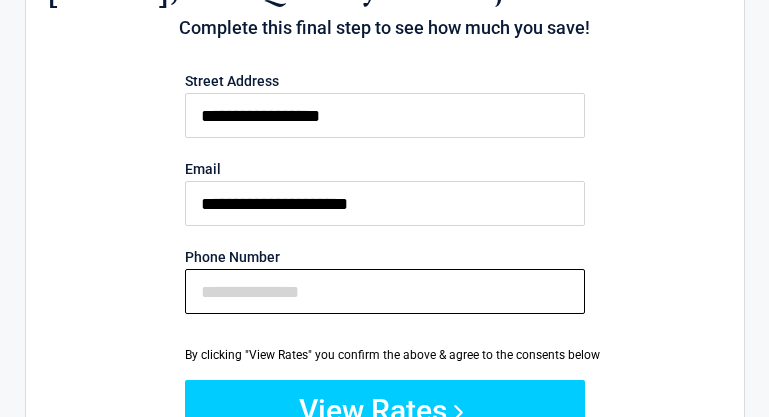 type on "**********" 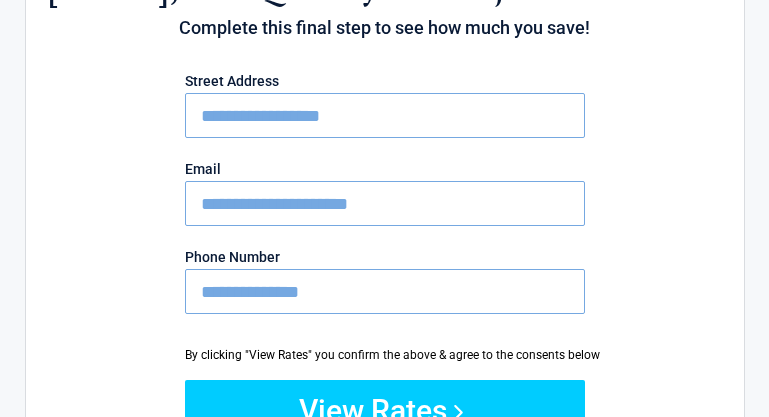 click on "**********" at bounding box center (385, 203) 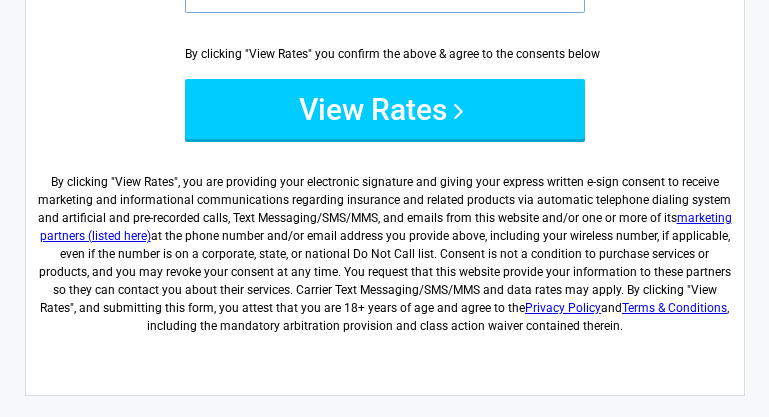 scroll, scrollTop: 499, scrollLeft: 0, axis: vertical 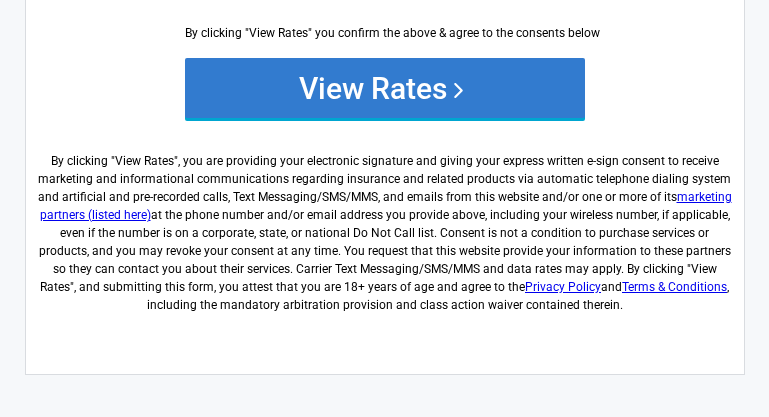 click on "View Rates" at bounding box center (385, 88) 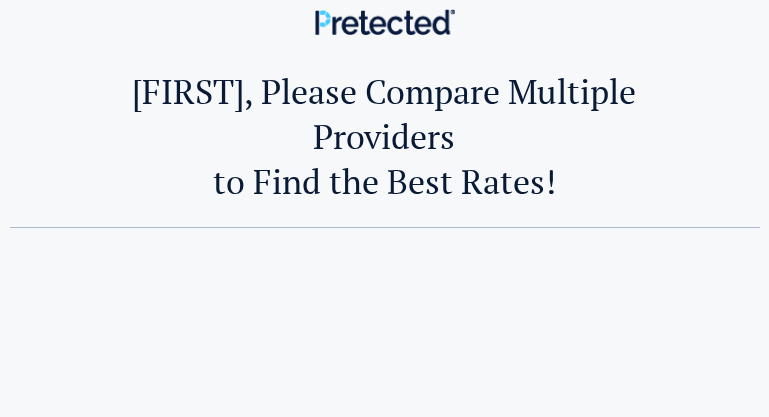 scroll, scrollTop: 0, scrollLeft: 0, axis: both 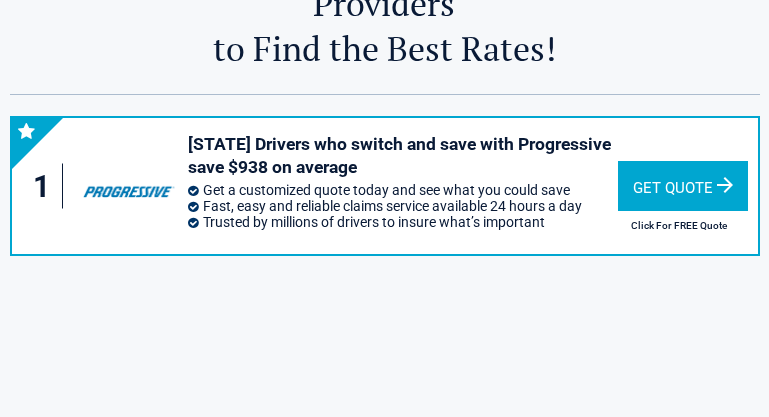 click on "Get Quote" at bounding box center (683, 186) 